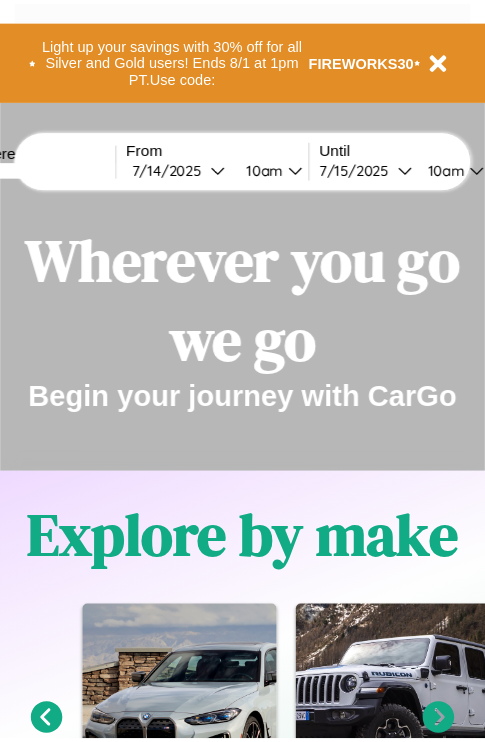 scroll, scrollTop: 0, scrollLeft: 0, axis: both 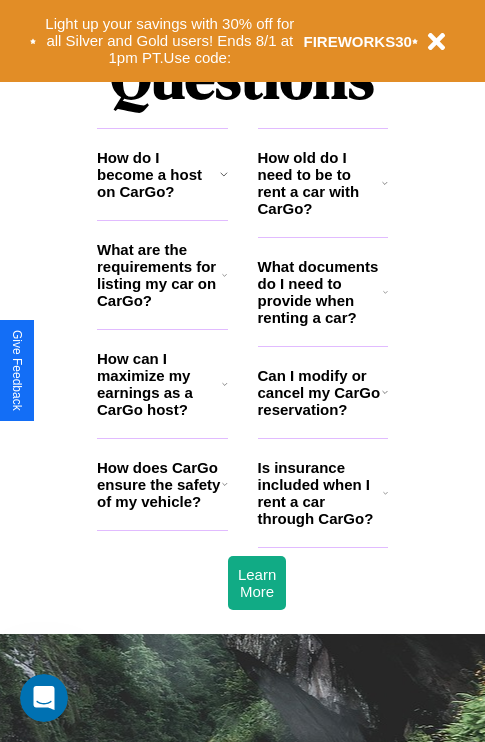 click on "Is insurance included when I rent a car through CarGo?" at bounding box center (320, 493) 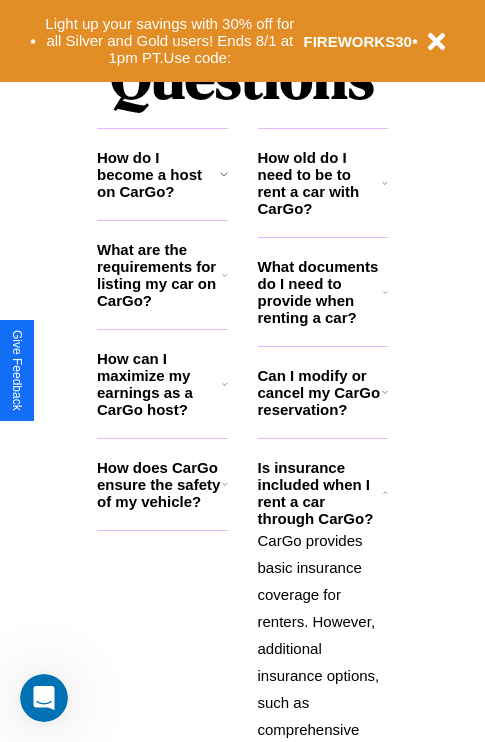click on "What are the requirements for listing my car on CarGo?" at bounding box center [159, 275] 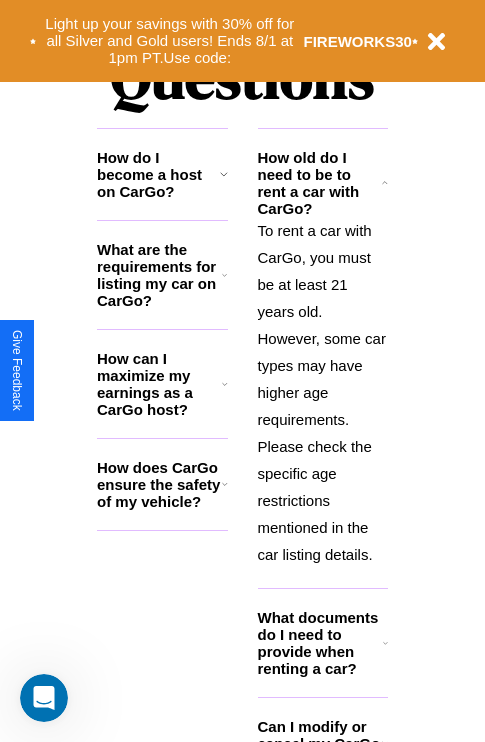 click 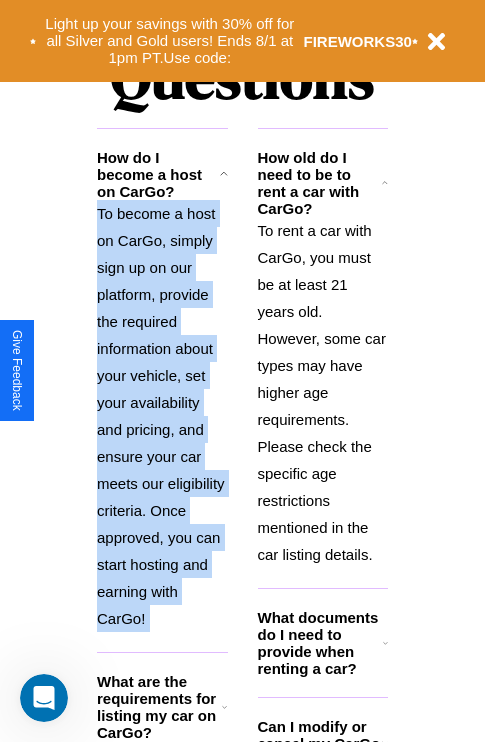 scroll, scrollTop: 3126, scrollLeft: 0, axis: vertical 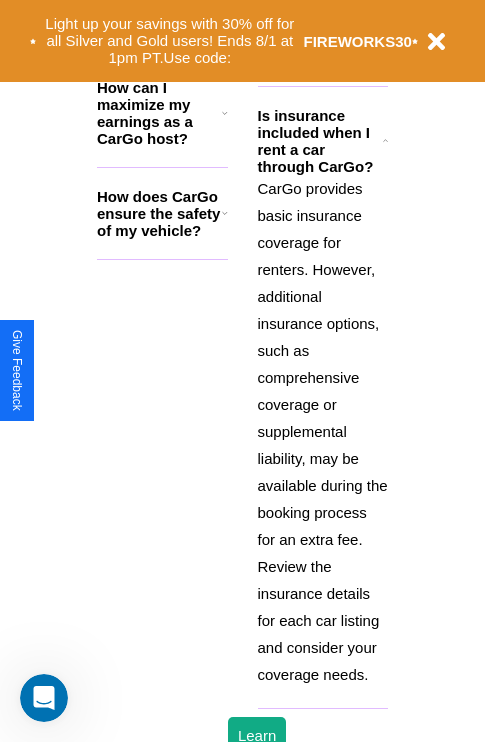click on "CarGo provides basic insurance coverage for renters. However, additional insurance options, such as comprehensive coverage or supplemental liability, may be available during the booking process for an extra fee. Review the insurance details for each car listing and consider your coverage needs." at bounding box center (323, 431) 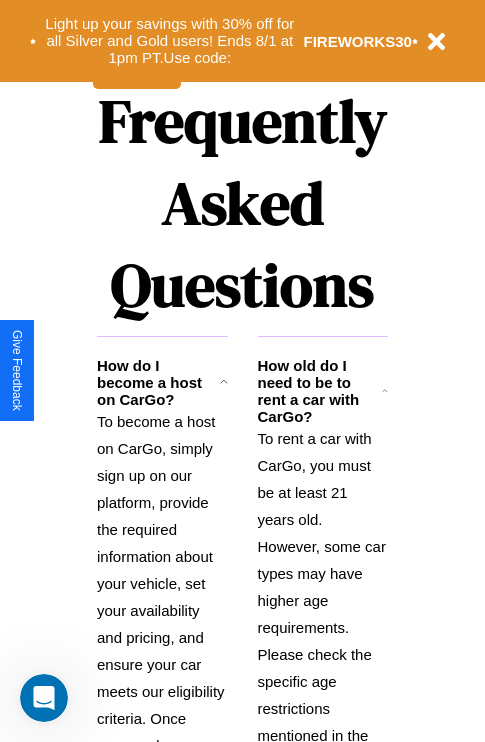 scroll, scrollTop: 1947, scrollLeft: 0, axis: vertical 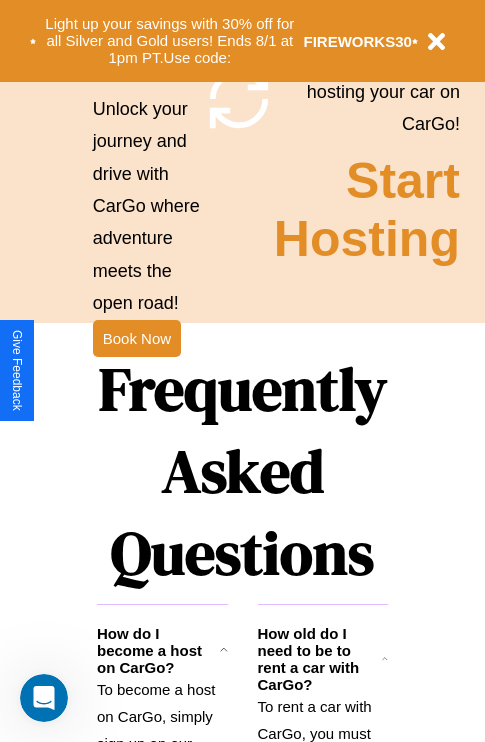 click on "Frequently Asked Questions" at bounding box center [242, 471] 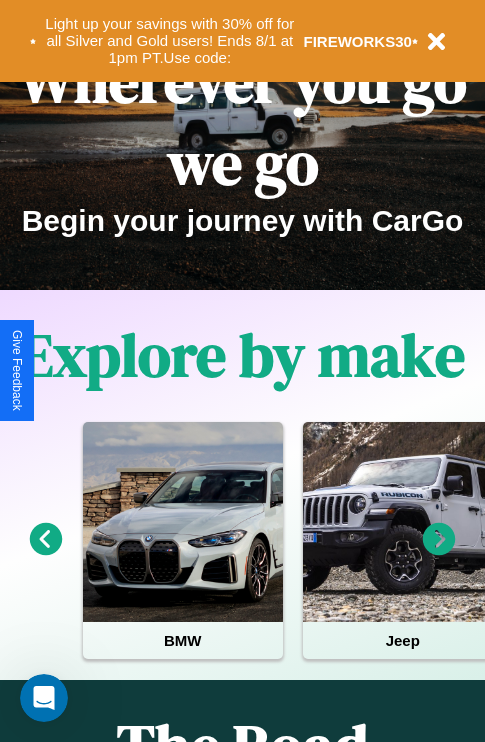 scroll, scrollTop: 0, scrollLeft: 0, axis: both 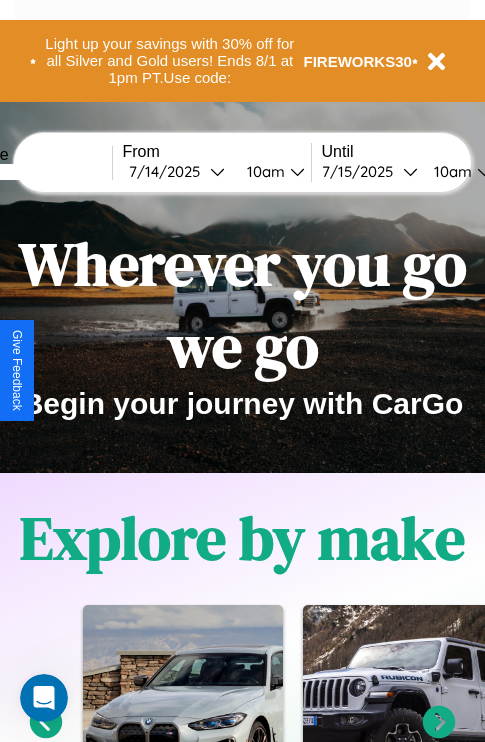 click at bounding box center (37, 172) 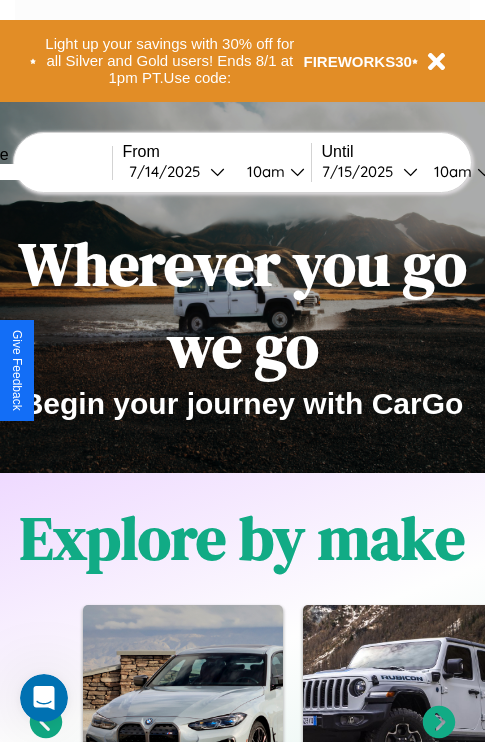 type on "******" 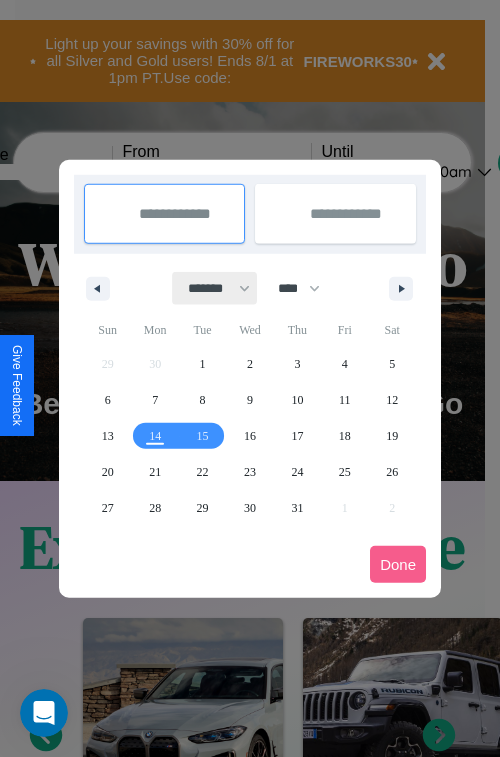 click on "******* ******** ***** ***** *** **** **** ****** ********* ******* ******** ********" at bounding box center (215, 288) 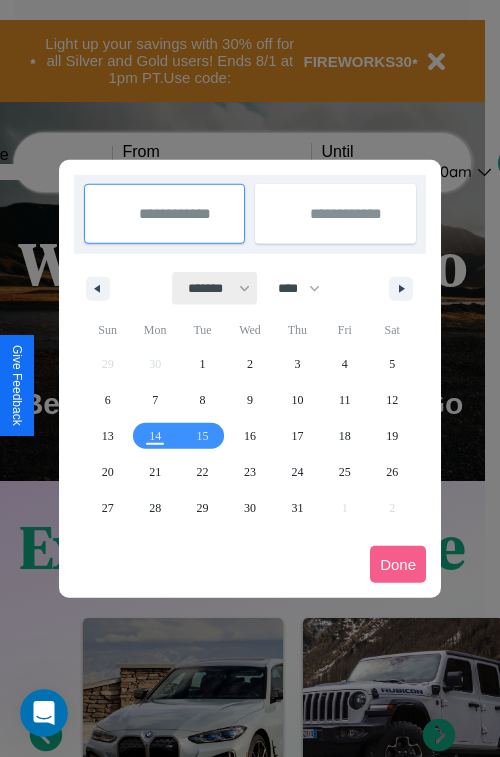 select on "*" 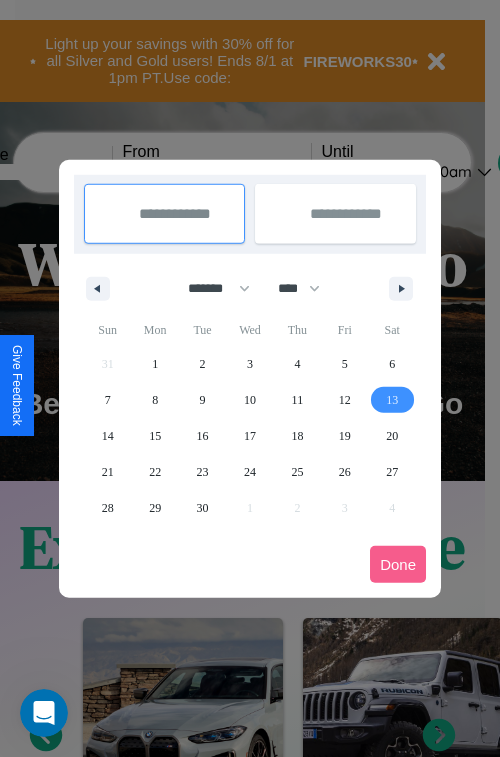 click on "13" at bounding box center [392, 400] 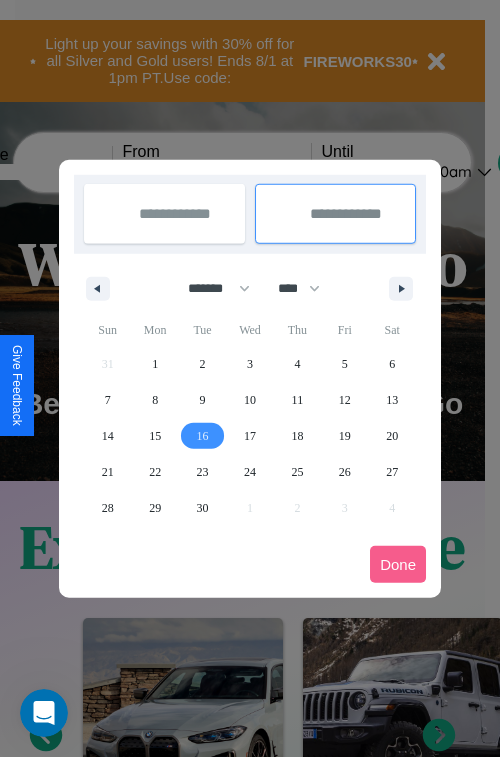 click on "16" at bounding box center [203, 436] 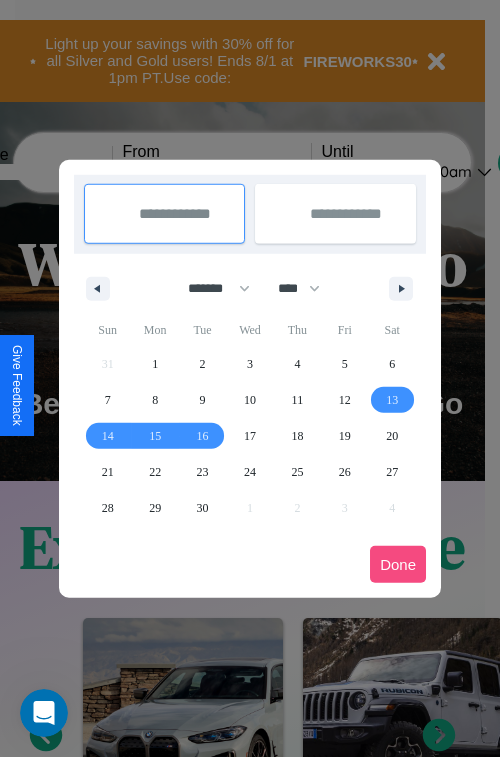 click on "Done" at bounding box center [398, 564] 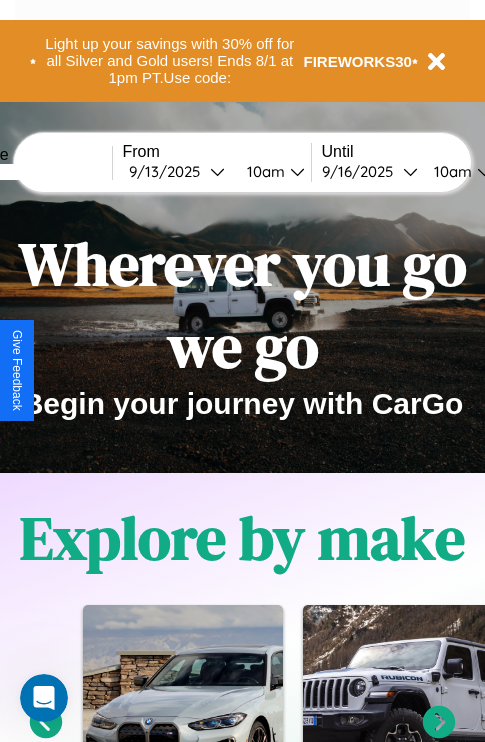scroll, scrollTop: 0, scrollLeft: 74, axis: horizontal 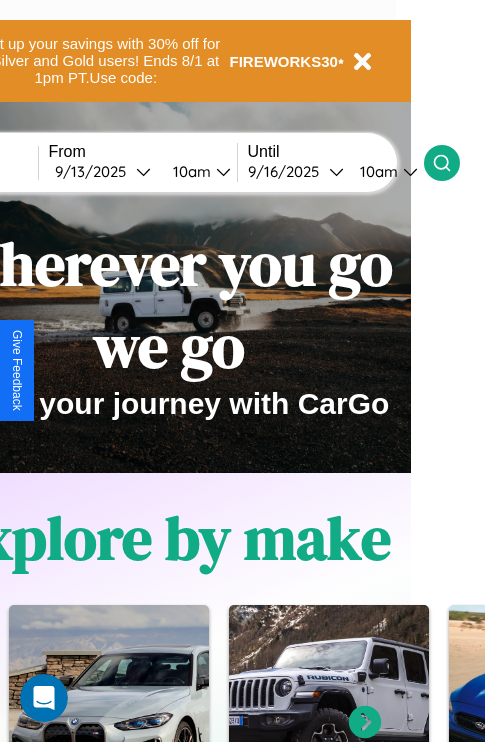 click 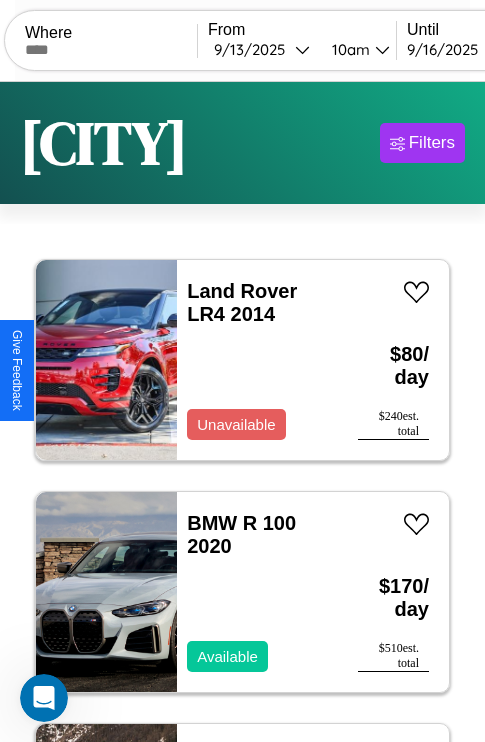 scroll, scrollTop: 95, scrollLeft: 0, axis: vertical 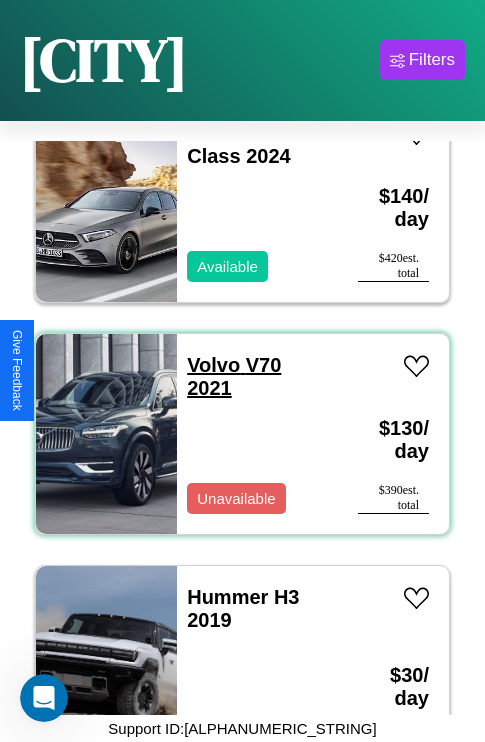 click on "Volvo   V70   2021" at bounding box center [234, 376] 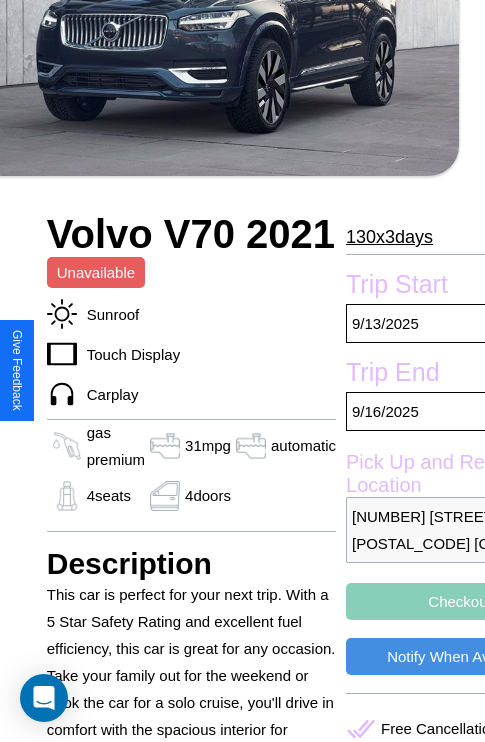 scroll, scrollTop: 704, scrollLeft: 87, axis: both 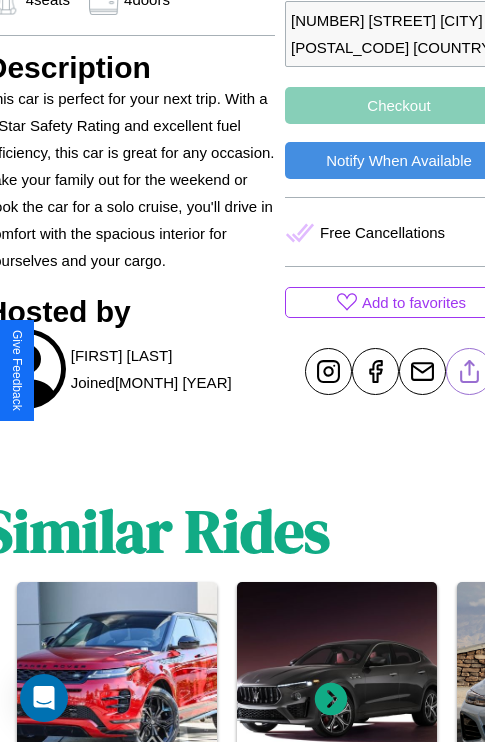click 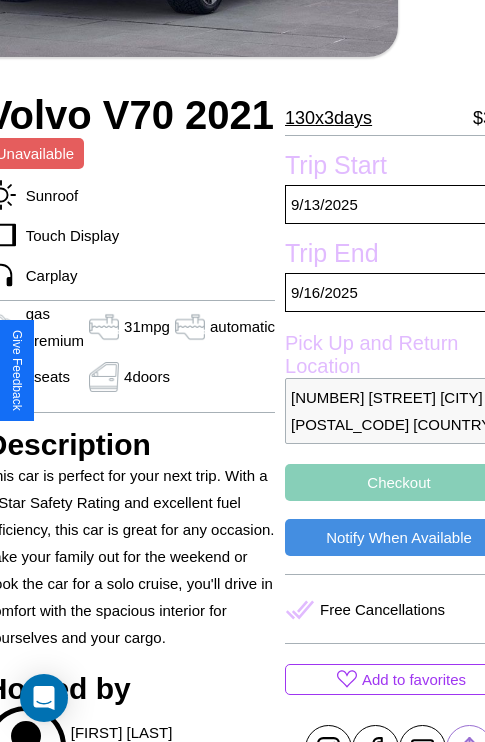 scroll, scrollTop: 74, scrollLeft: 87, axis: both 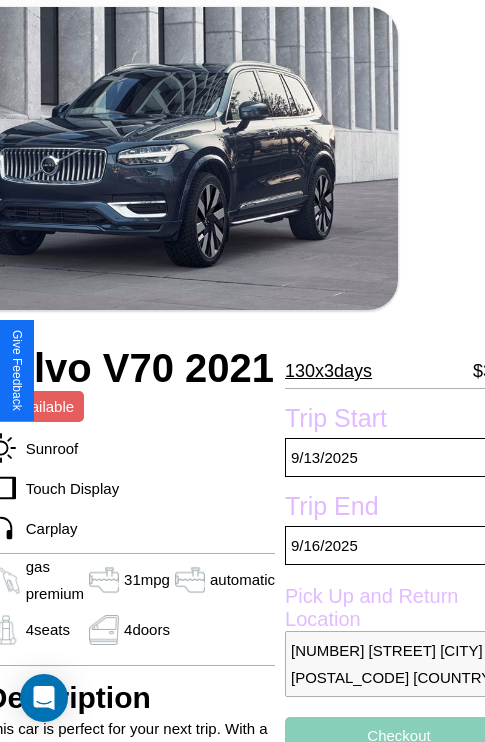 click on "130  x  3  days" at bounding box center (328, 371) 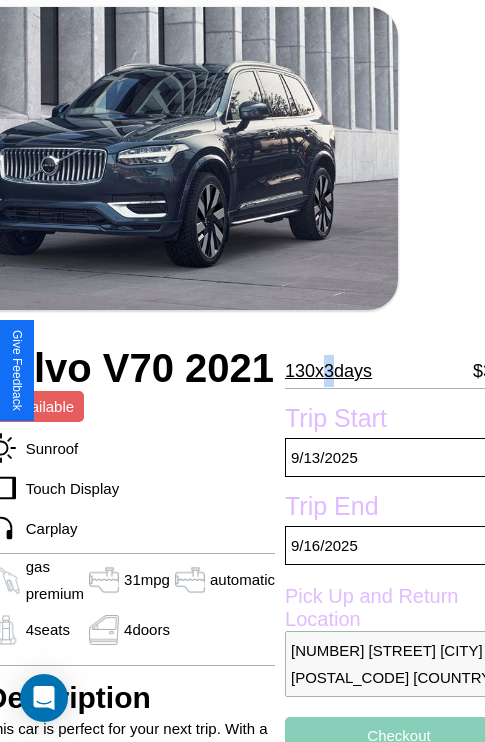 click on "130  x  3  days" at bounding box center [328, 371] 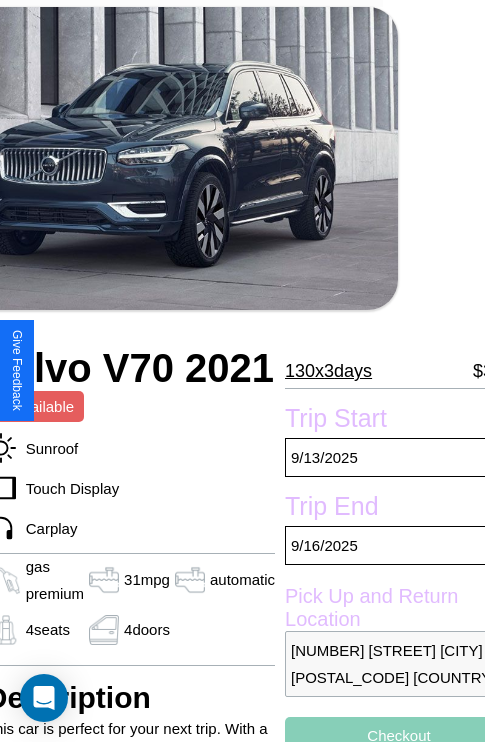 click on "130  x  3  days" at bounding box center (328, 371) 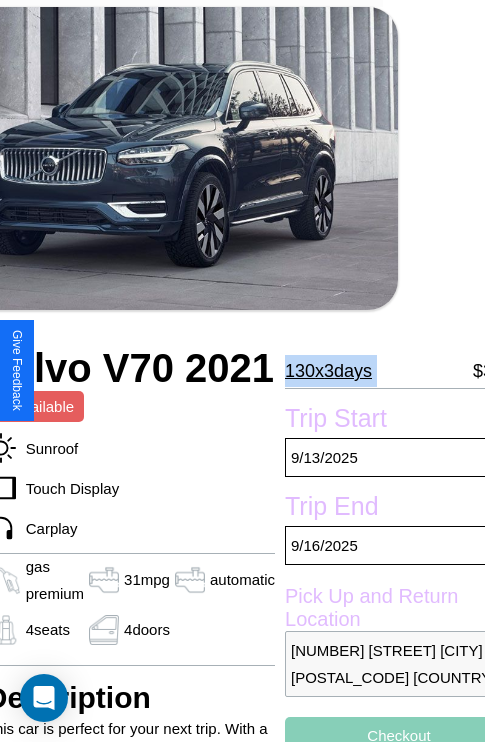 click on "130  x  3  days" at bounding box center (328, 371) 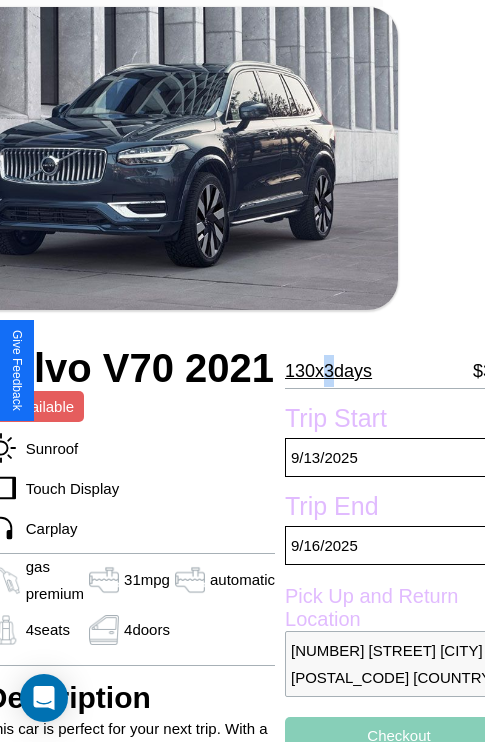 click on "130  x  3  days" at bounding box center (328, 371) 